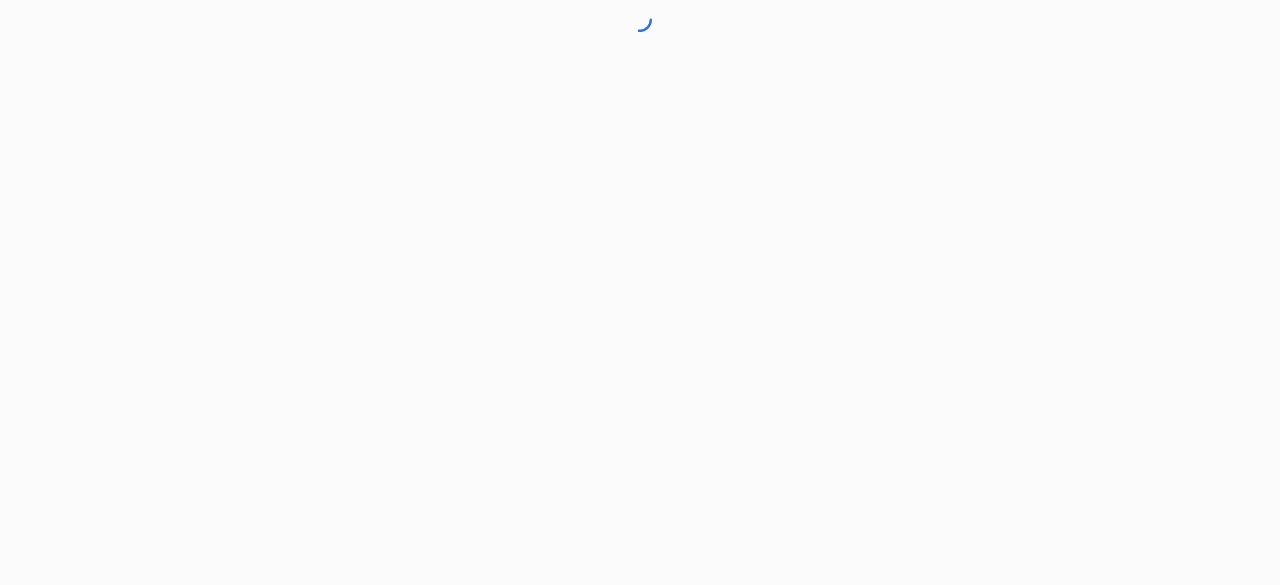 scroll, scrollTop: 0, scrollLeft: 0, axis: both 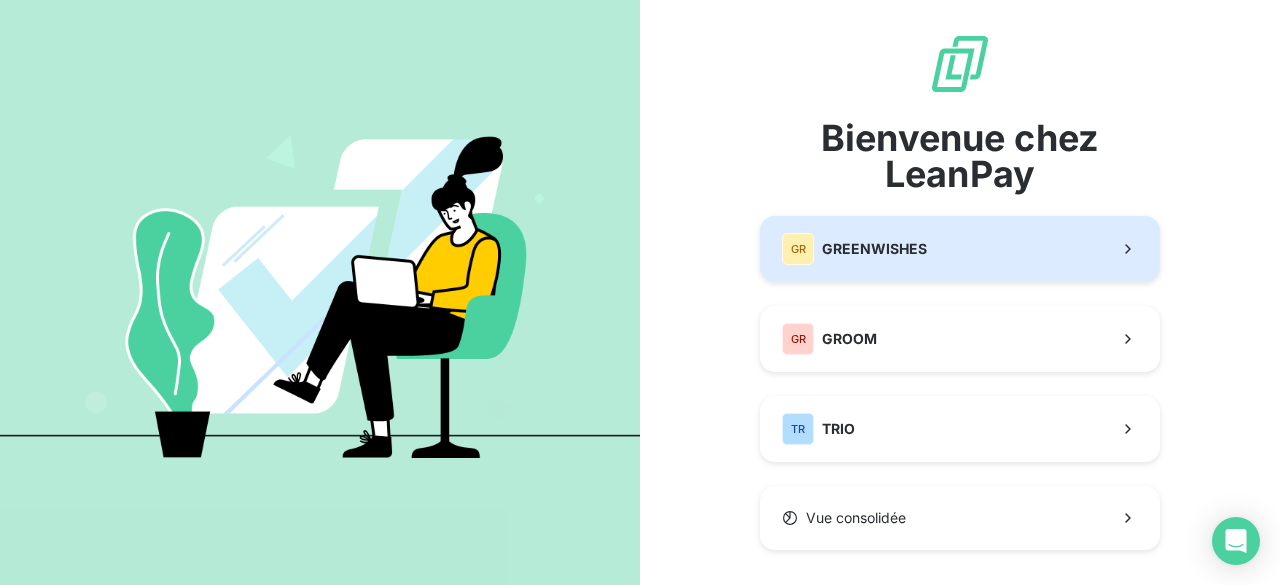 click on "GREENWISHES" at bounding box center (874, 249) 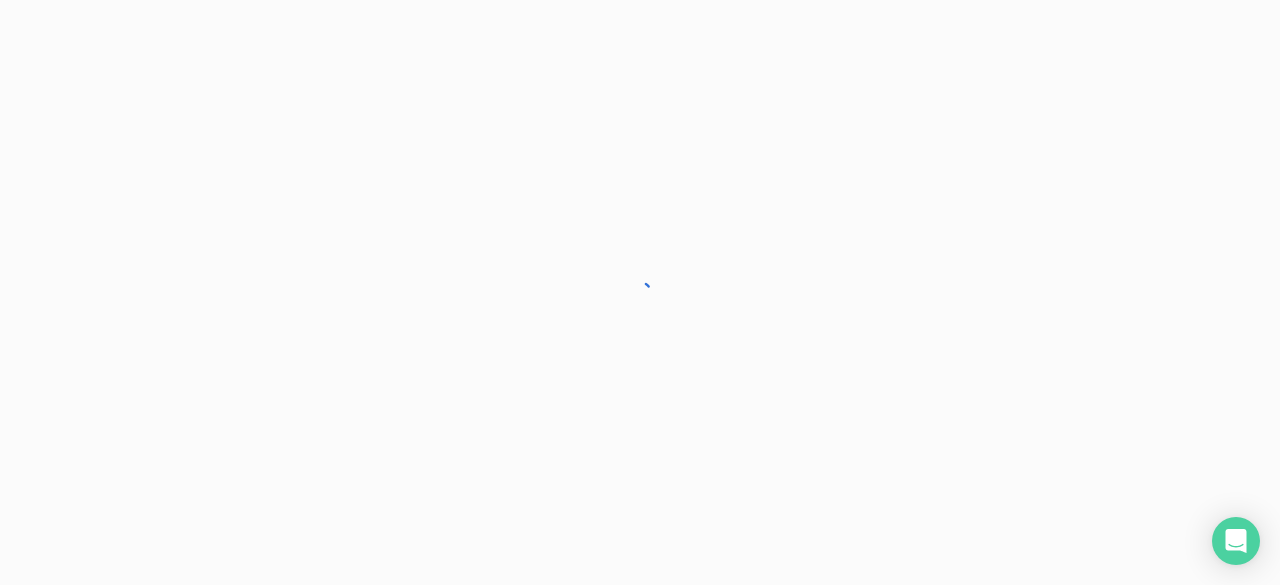 scroll, scrollTop: 0, scrollLeft: 0, axis: both 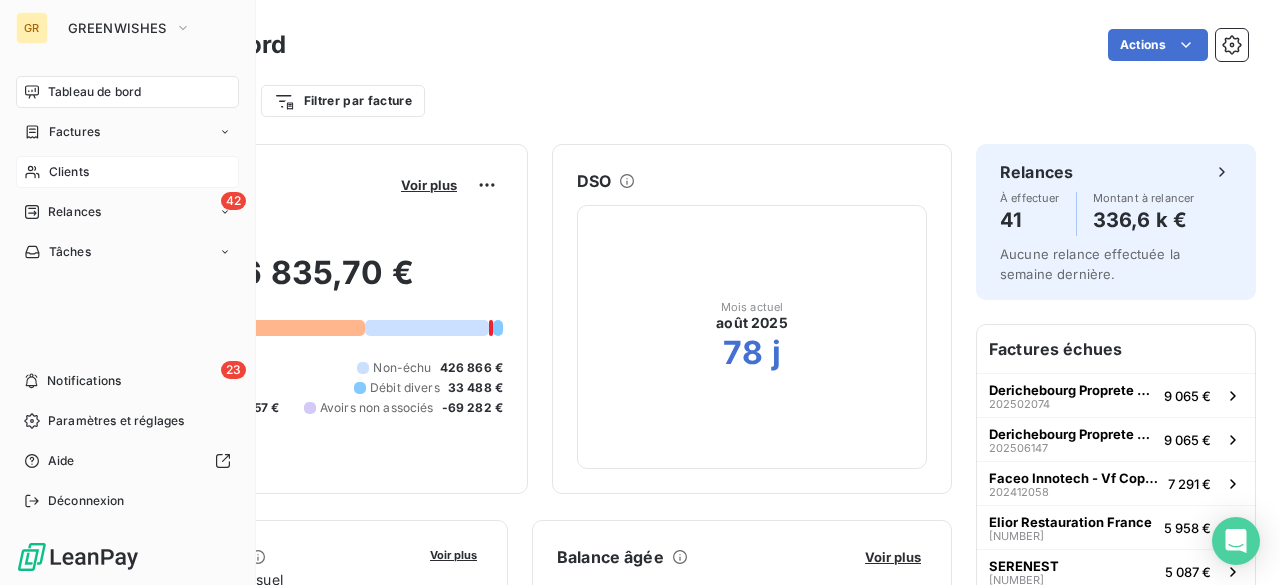click 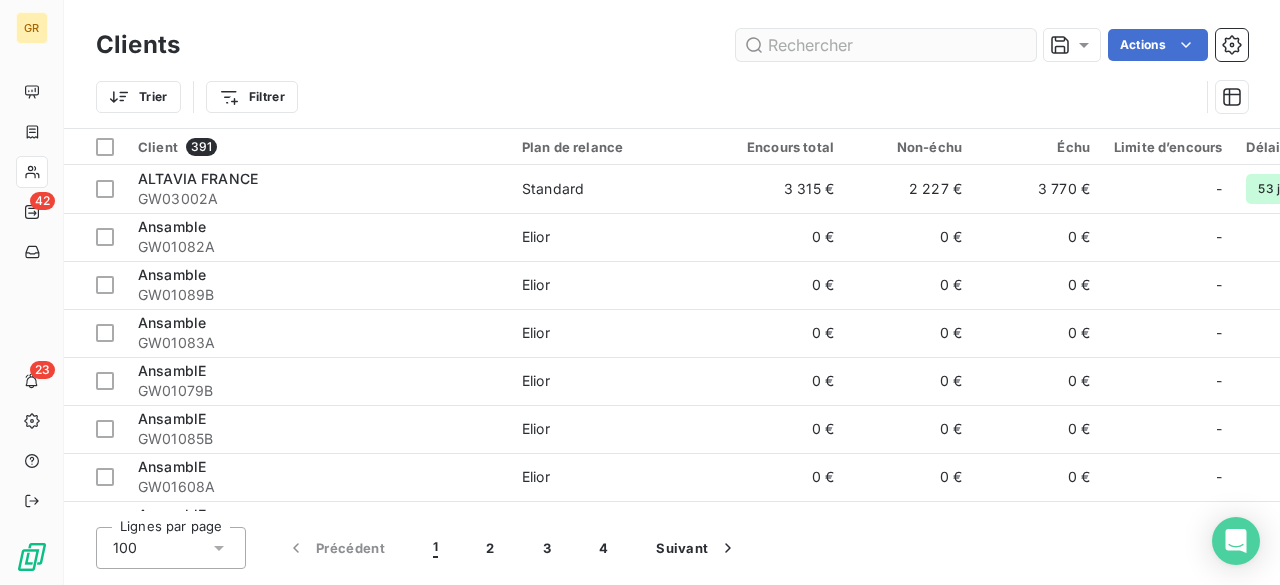 click at bounding box center [886, 45] 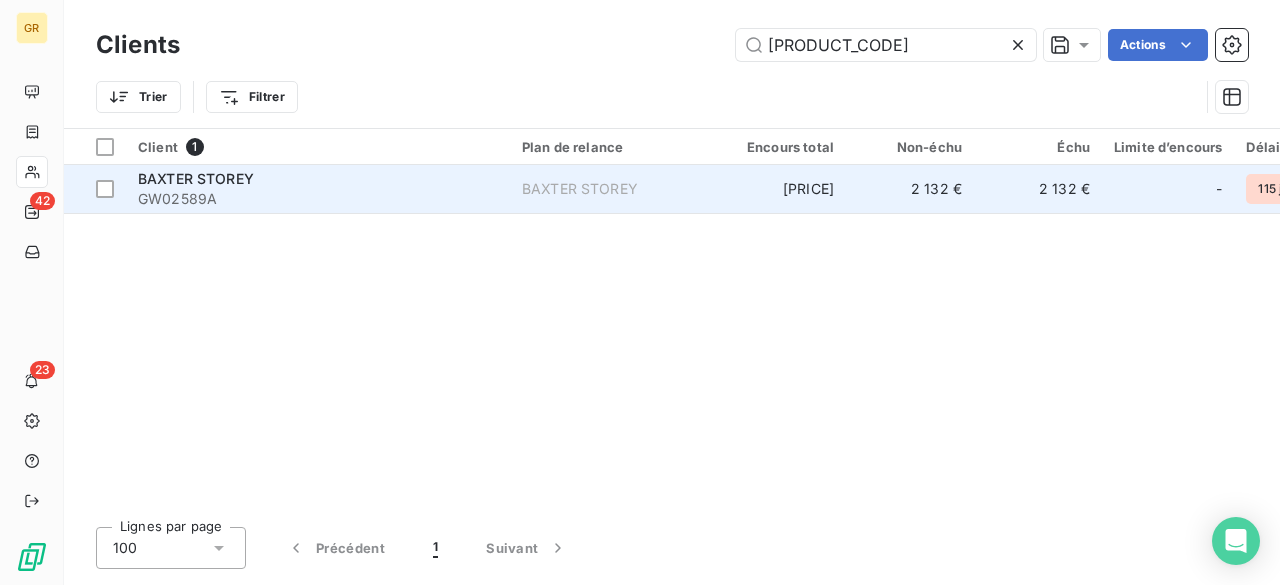 type on "[PRODUCT_CODE]" 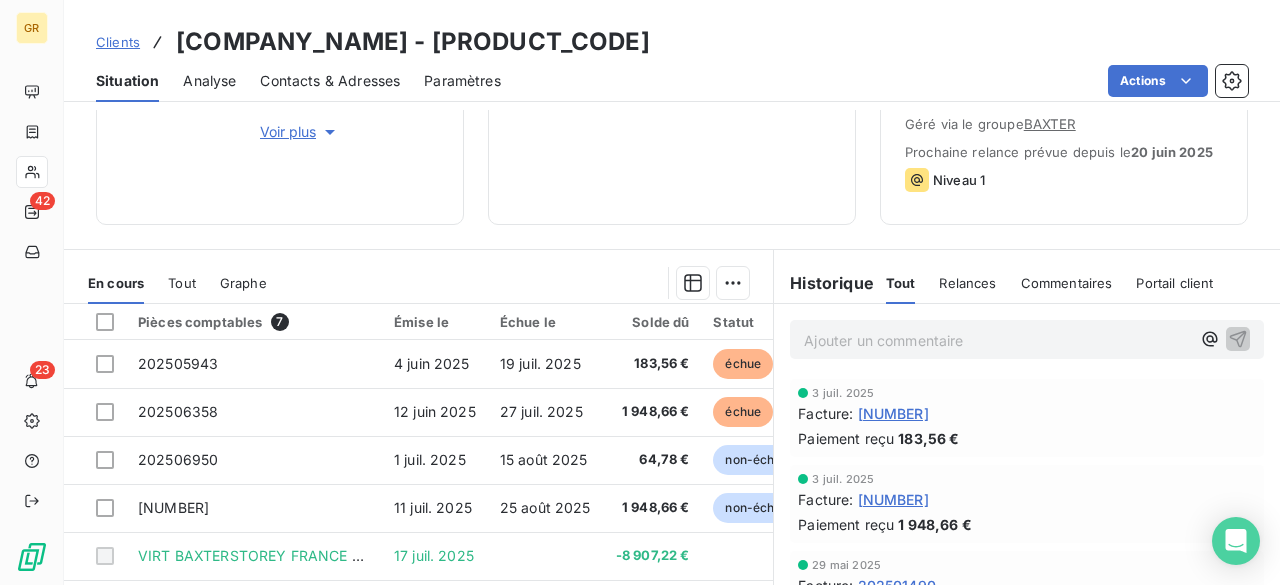 scroll, scrollTop: 463, scrollLeft: 0, axis: vertical 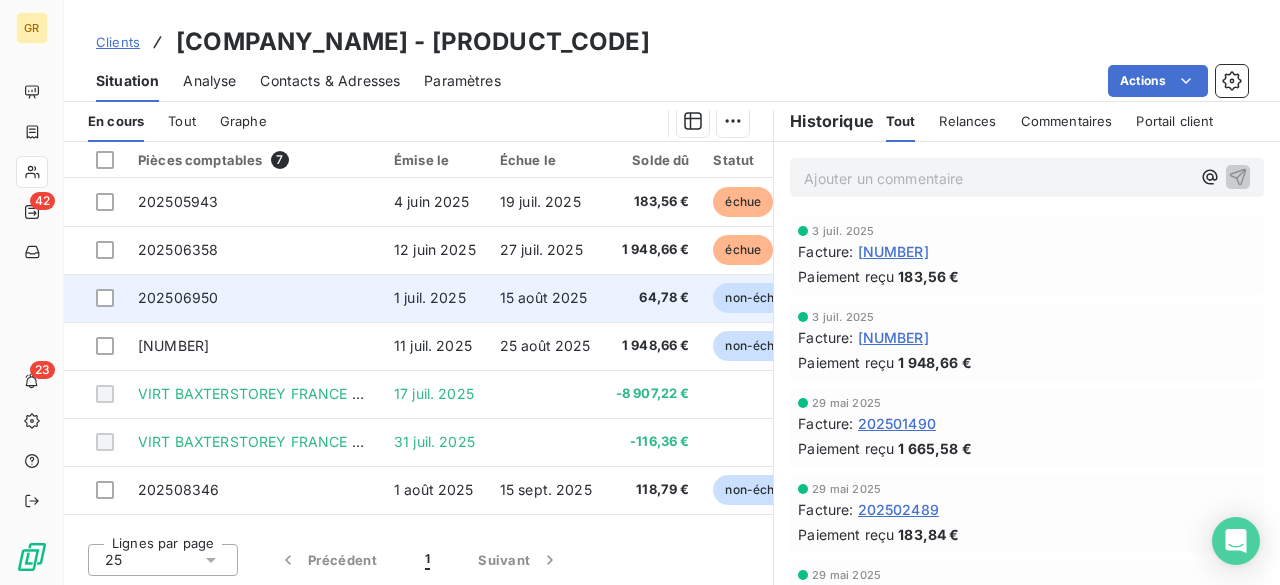 click on "202506950" at bounding box center (254, 298) 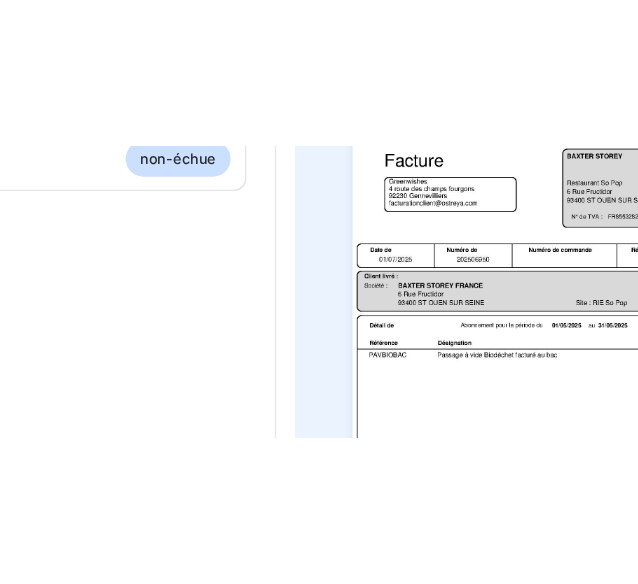 scroll, scrollTop: 84, scrollLeft: 0, axis: vertical 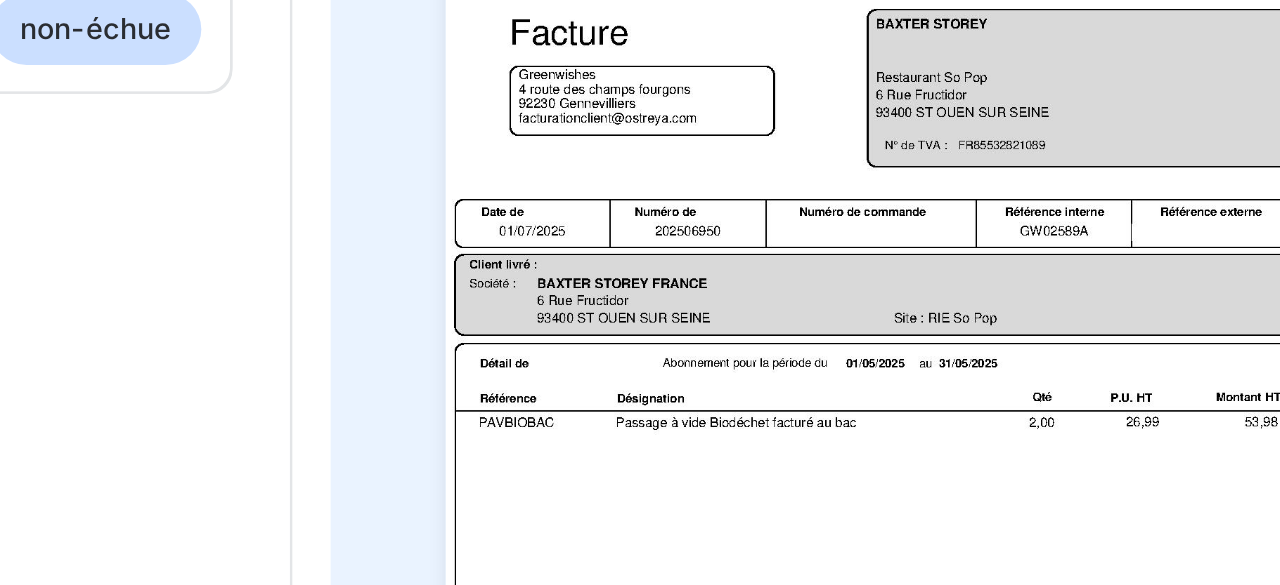 click at bounding box center (1018, 455) 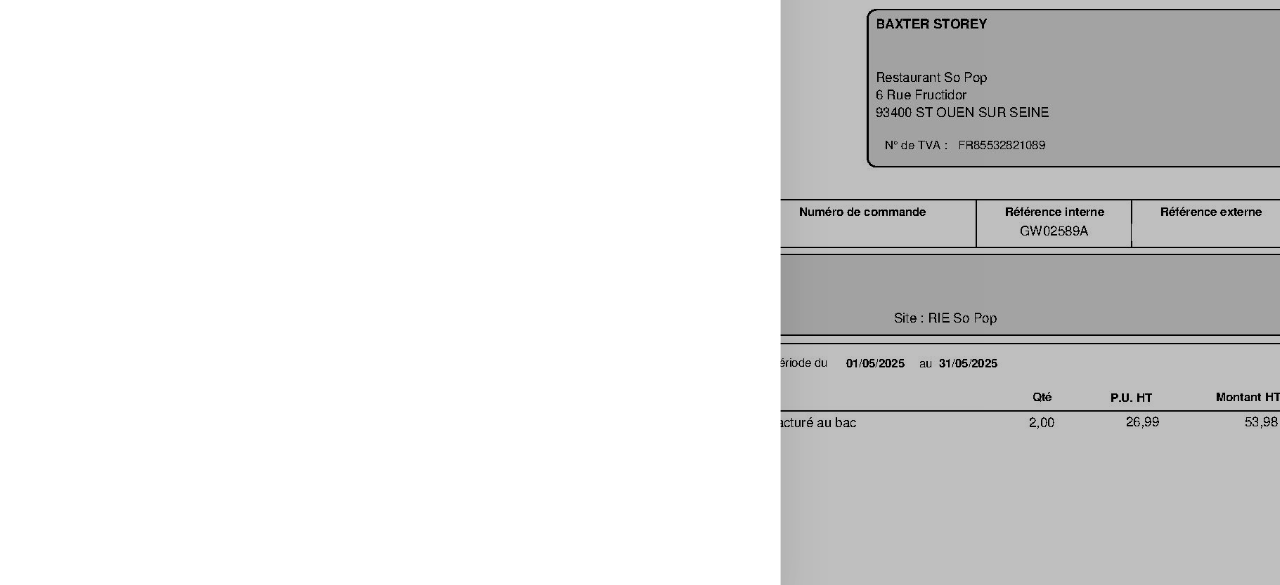 click at bounding box center (640, 328) 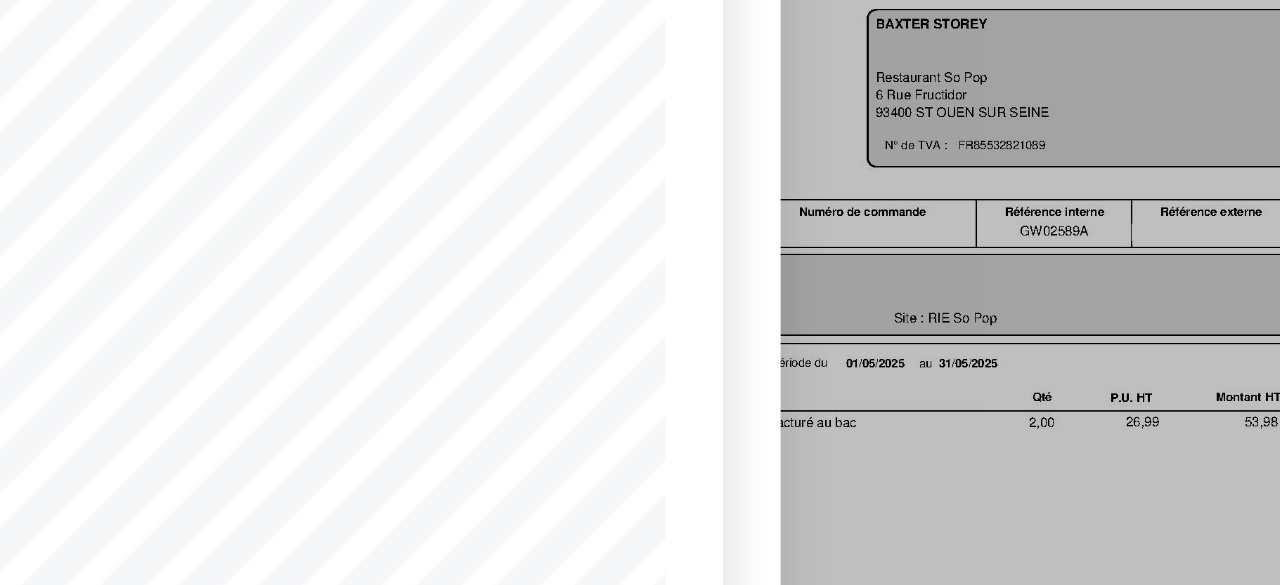click on "[NUMBER] [STREET] [POSTAL_CODE] [CITY] Client livré : [COMPANY_NAME] : [COMPANY_NAME] [POSTAL_CODE] [CITY] Restaurant [NAME] Site : [NAME] Facture FR[VAT_NUMBER] N° de TVA : [COMPANY_NAME] [NUMBER] [STREET] [POSTAL_CODE] [CITY] [EMAIL] Référence   Qté   P.U. HT Désignation   Montant HT Détail de   Abonnement pour la période du   au [DATE]   [DATE] [NUMBER] PAVBIOBAC   Passage à vide Biodéchet facturé au bac   [PRICE] [PRICE] Tout retard de règlement donnera lieu de plein droit et sans qu'aucune mise en demeure ne soit nécessaire au paiement de pénalités de retard sur la base du taux de la BCE majoré de 10 (dix) points et au paiement d'une indemnité pour frais de recouvrement d'un montant de [PRICE] Total HT Total TTC Acompte Conditions de paiement : le [DATE] Page   1 TVA   20%   Net à payer" at bounding box center [640, 292] 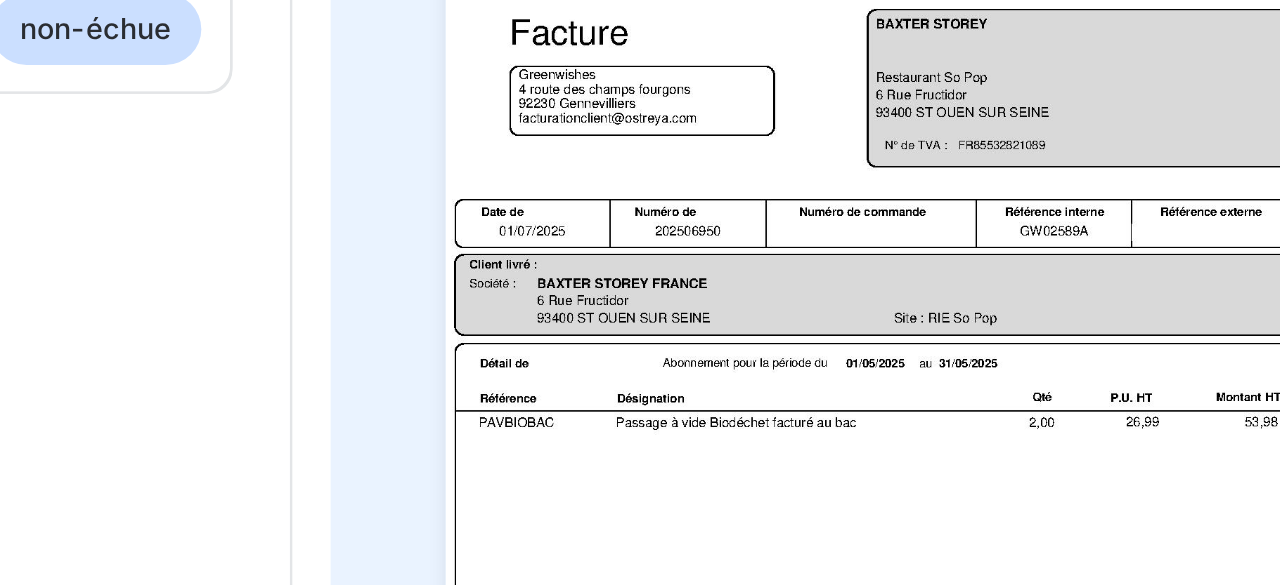 type 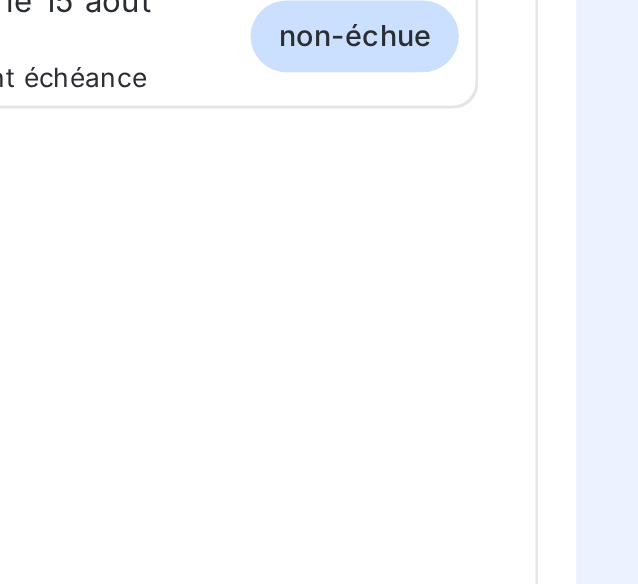 click on "[COMPANY_NAME] [PRODUCT_CODE] Montant initial [PRICE] Émise le [DATE] Lieu de livraison PONCTUELS Résiliation Recouvrement  Voir plus Avoirs associés Paiements reçus Documents associés Solde dû : [PRICE] [PERCENTAGE] [PERCENTAGE] Échéance due Échue le [DATE] J-[DAYS]  avant échéance non-échue" at bounding box center [346, 330] 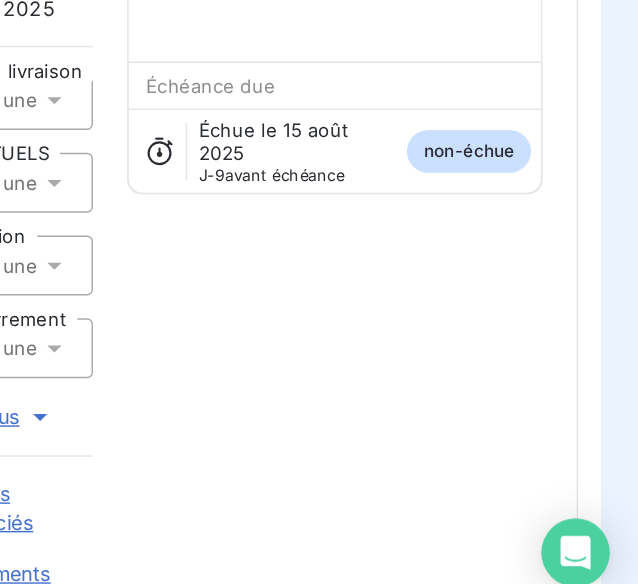 scroll, scrollTop: 0, scrollLeft: 0, axis: both 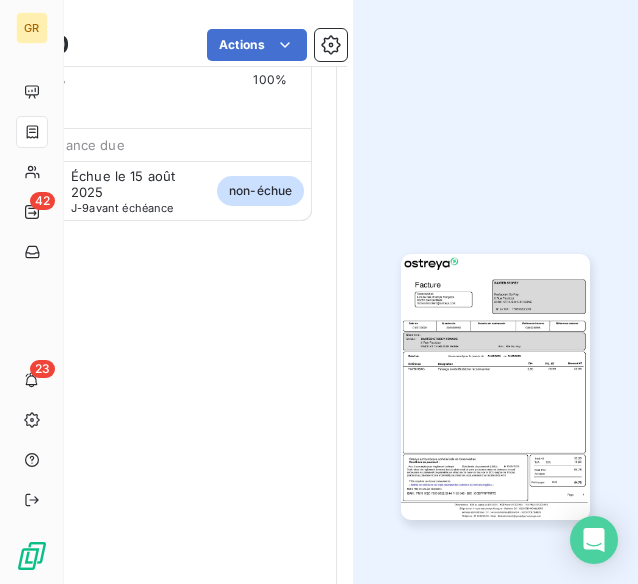click at bounding box center [495, 387] 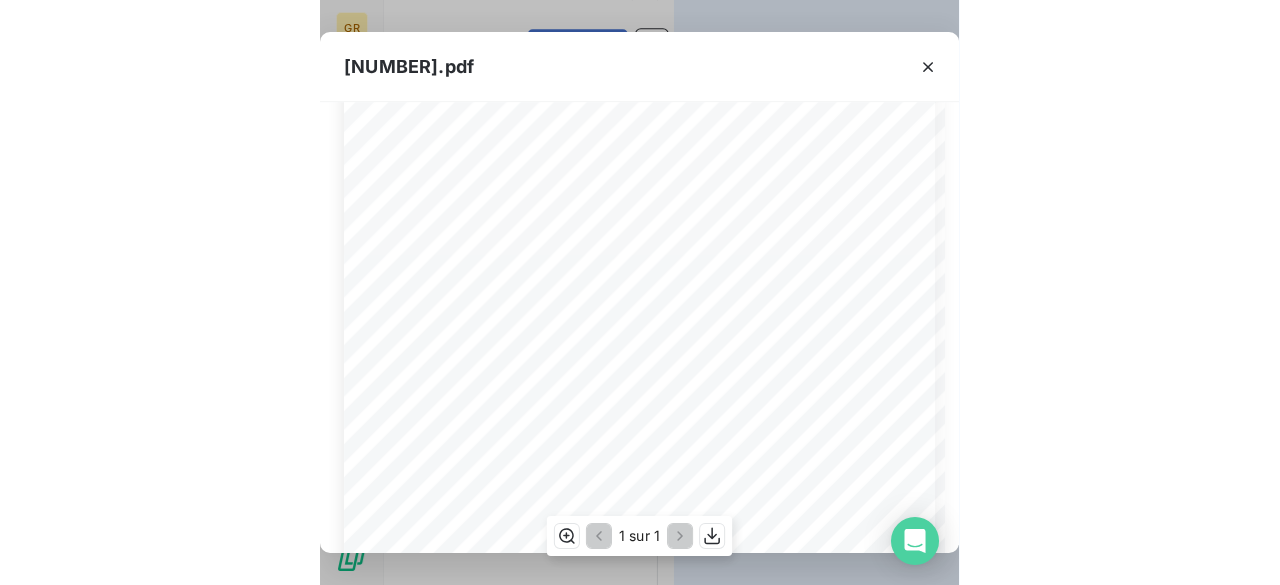 scroll, scrollTop: 174, scrollLeft: 0, axis: vertical 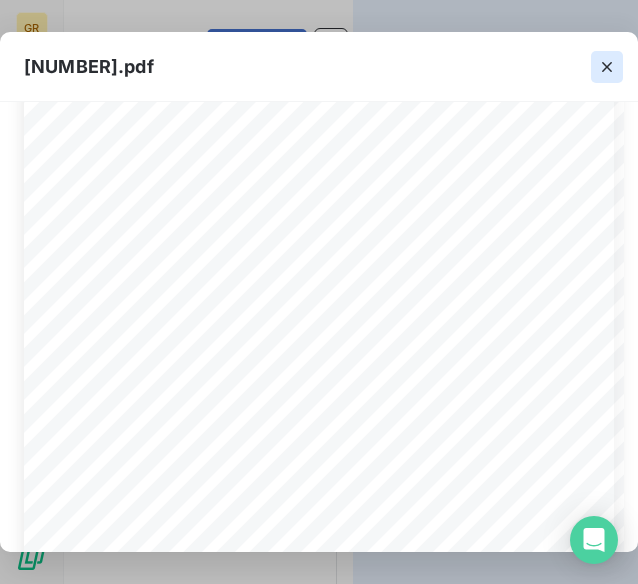 click 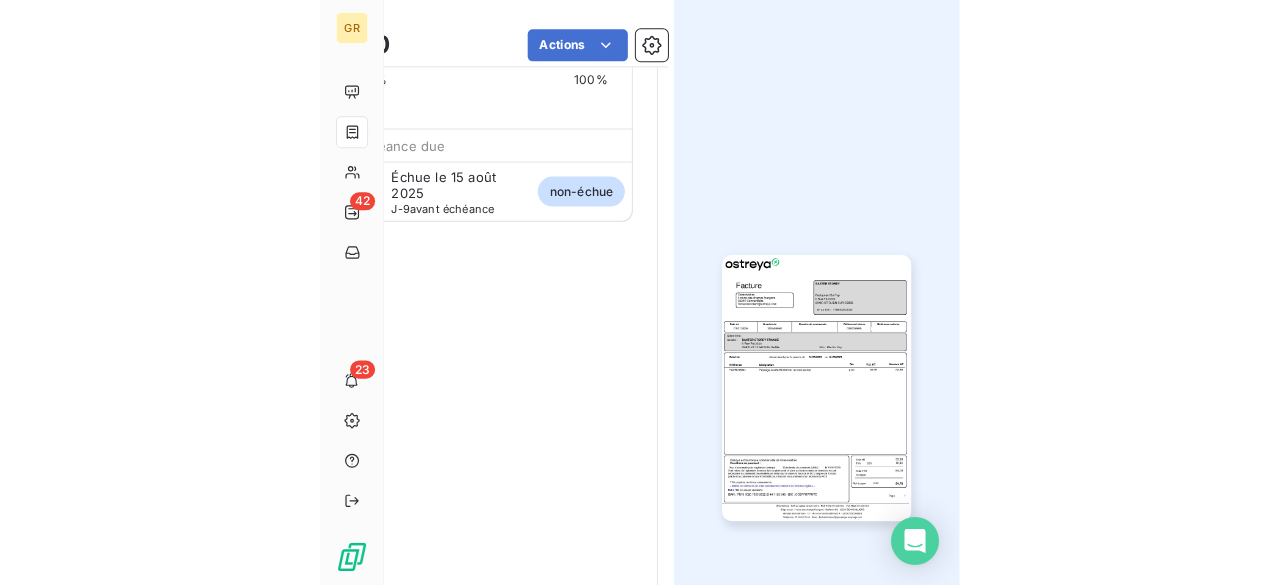 scroll, scrollTop: 152, scrollLeft: 0, axis: vertical 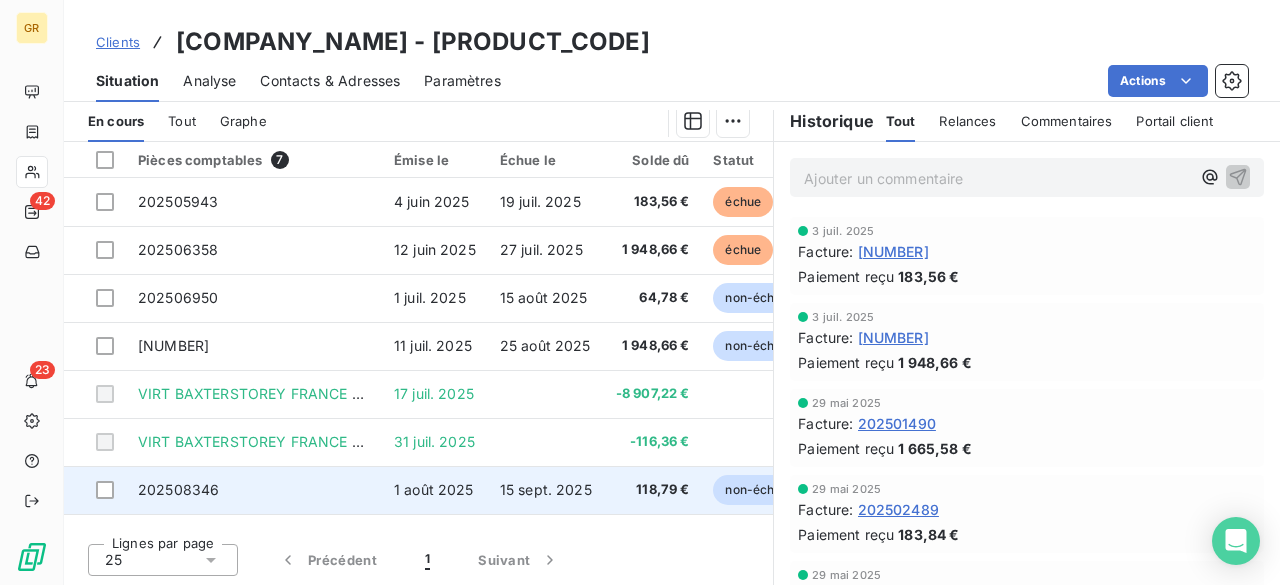 click on "15 sept. 2025" at bounding box center (546, 490) 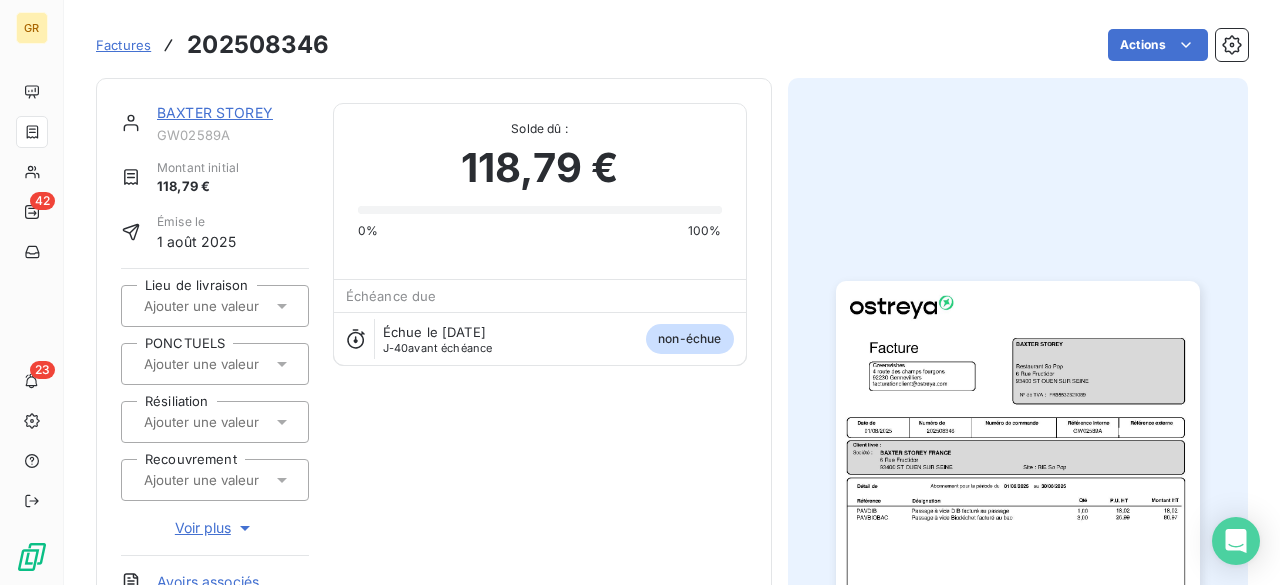 click at bounding box center (1018, 538) 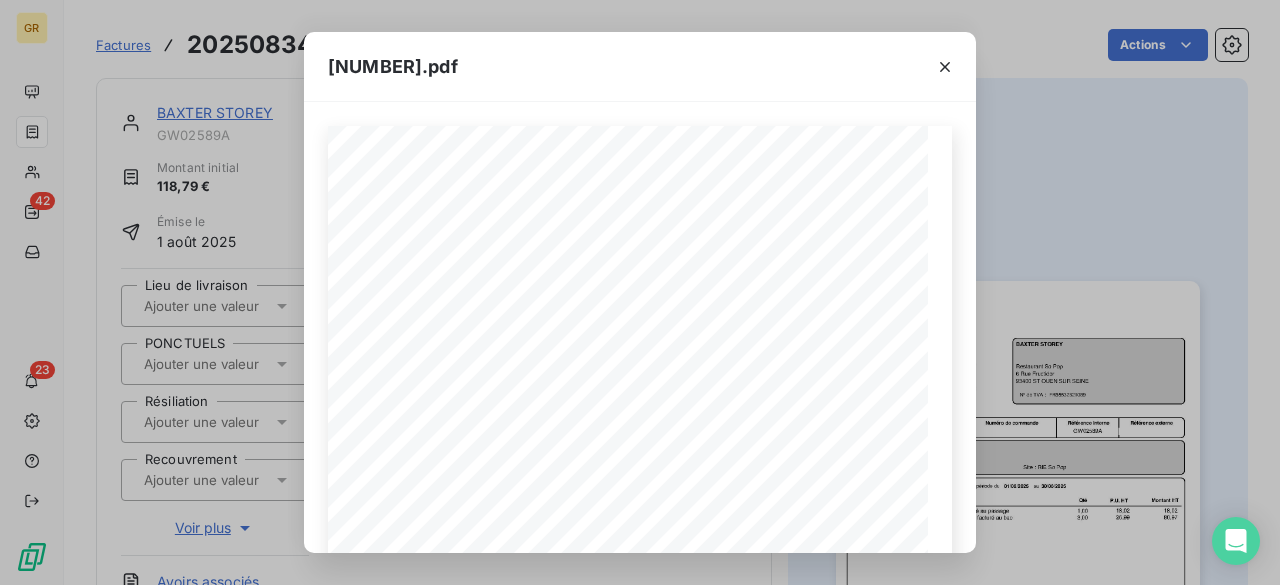 click on "[NUMBER].pdf" at bounding box center [393, 66] 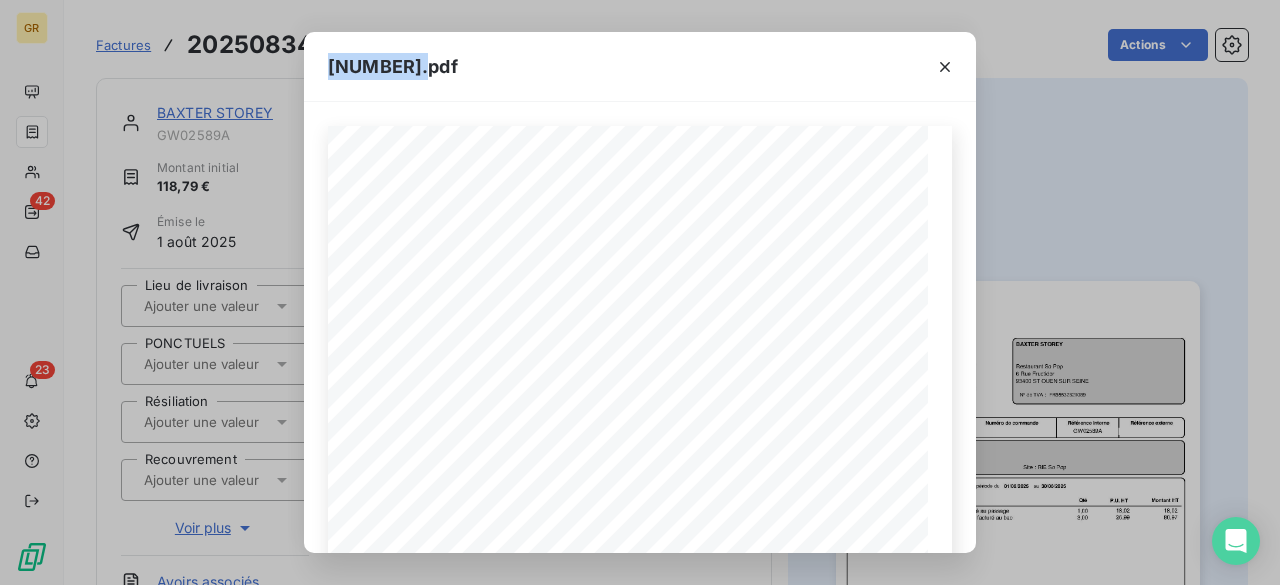 click on "[NUMBER].pdf" at bounding box center [393, 66] 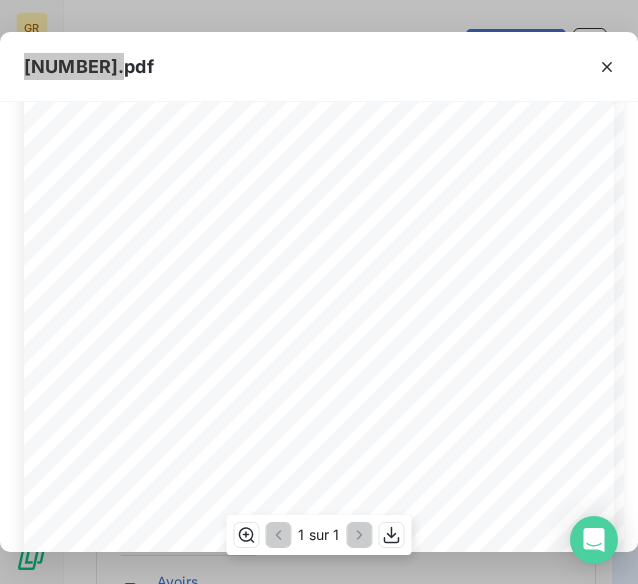 scroll, scrollTop: 110, scrollLeft: 1, axis: both 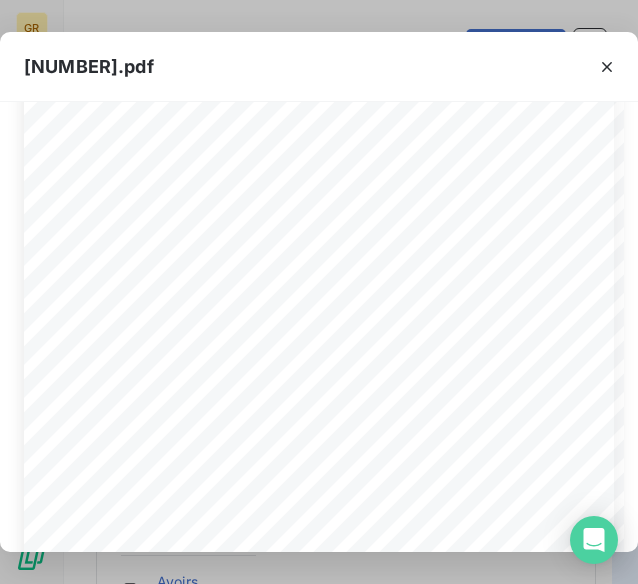 drag, startPoint x: 286, startPoint y: 65, endPoint x: 17, endPoint y: 133, distance: 277.4617 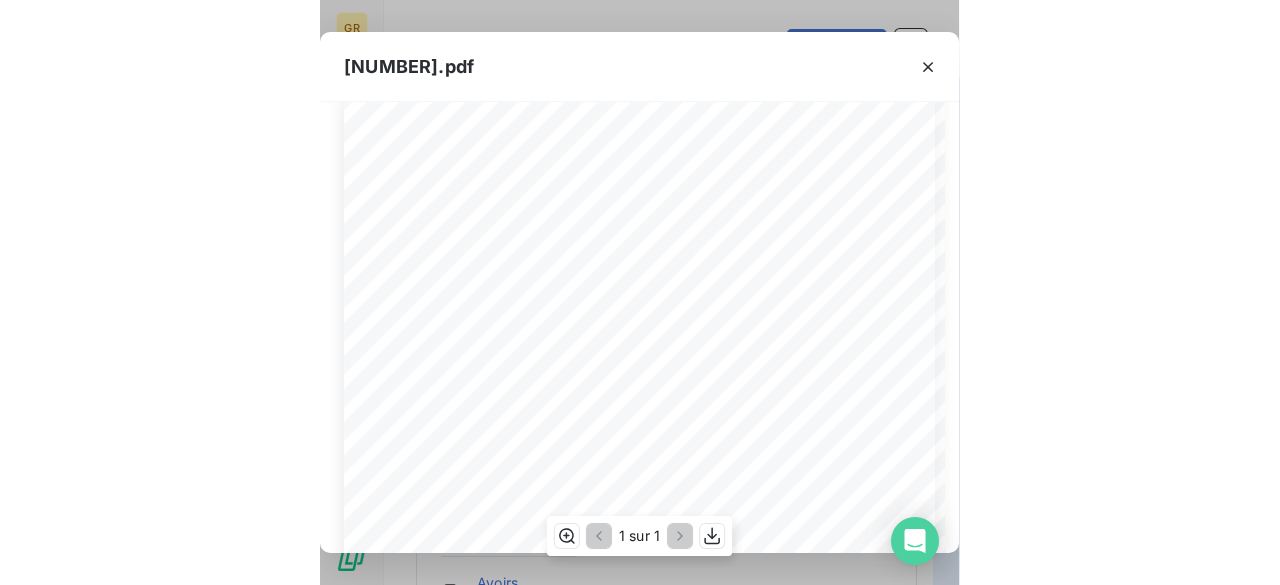 scroll, scrollTop: 0, scrollLeft: 1, axis: horizontal 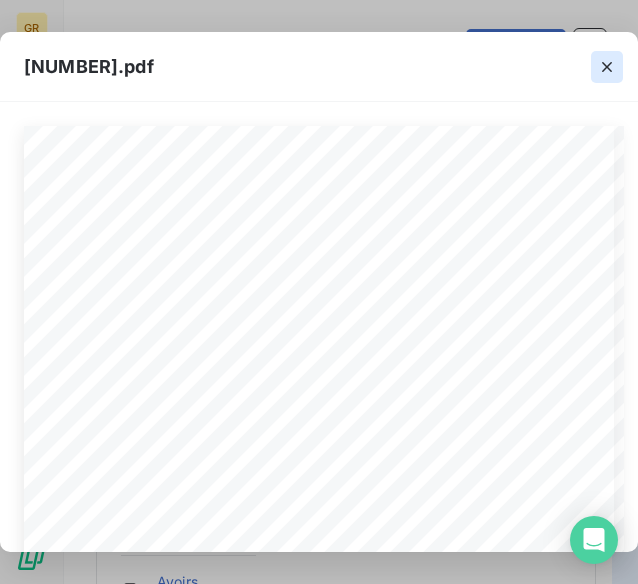 click 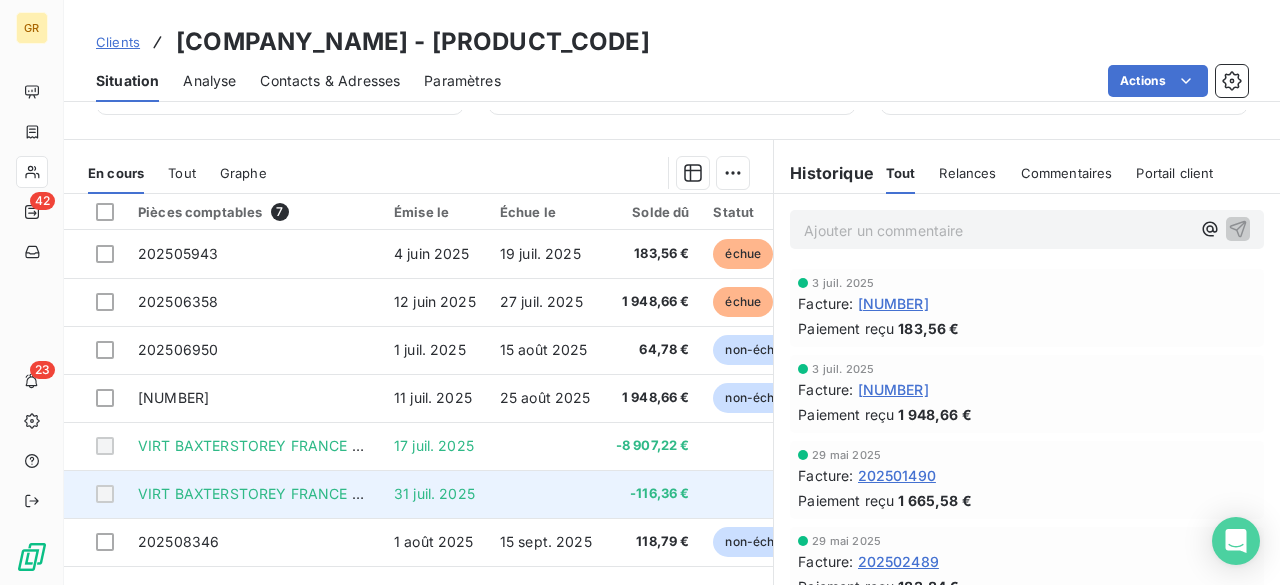 scroll, scrollTop: 463, scrollLeft: 0, axis: vertical 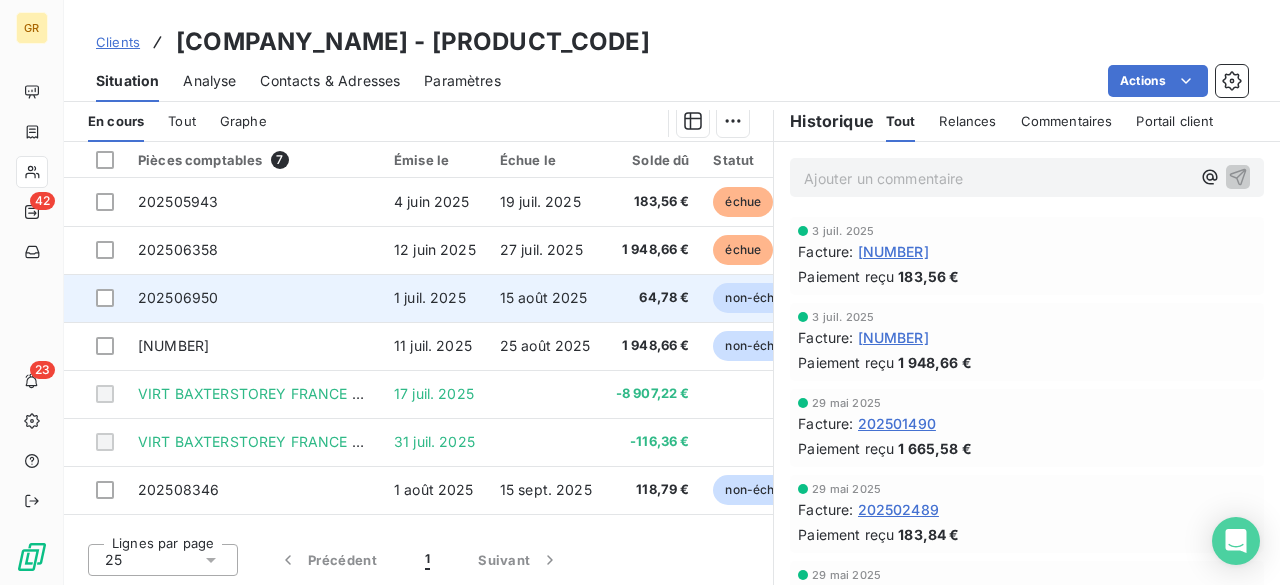 click on "1 juil. 2025" at bounding box center [430, 297] 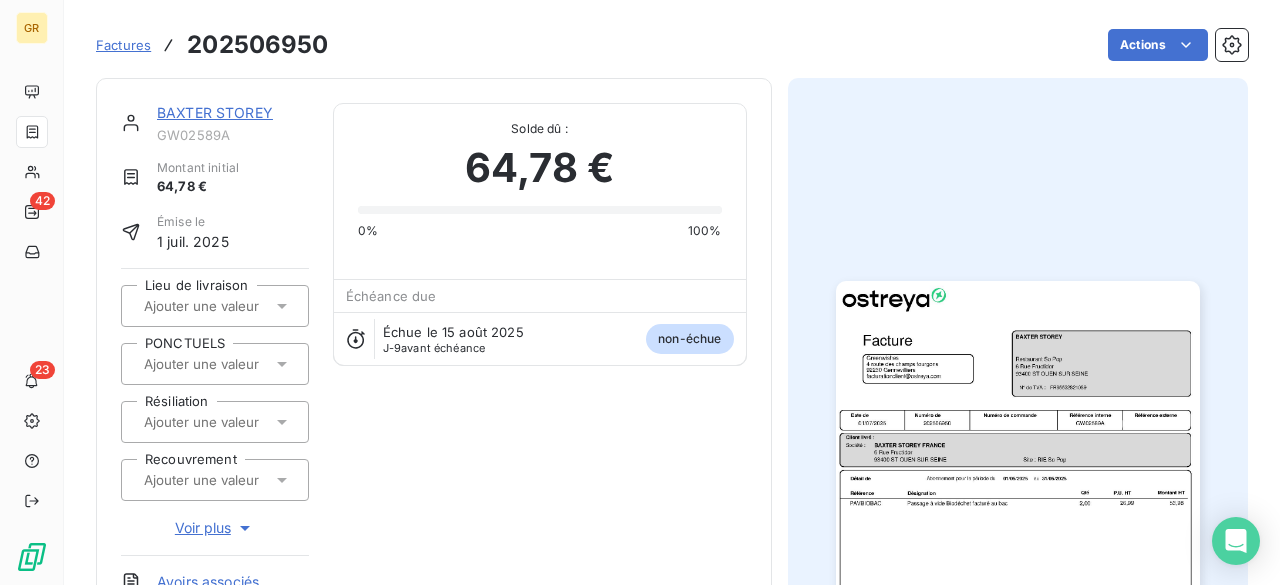 click at bounding box center (1018, 538) 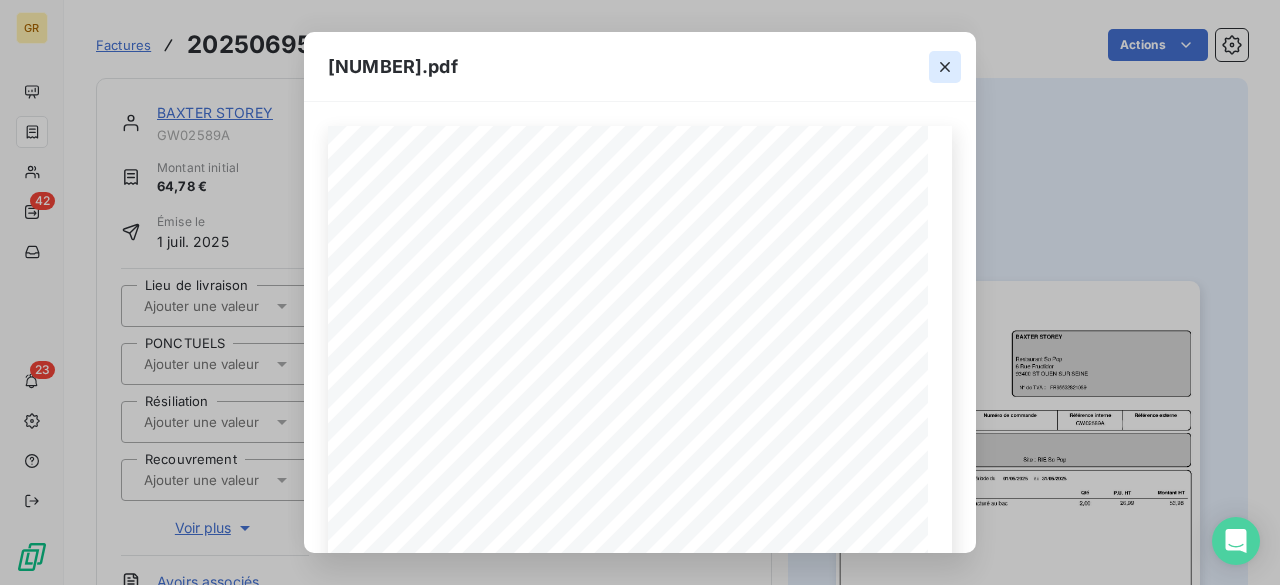 click at bounding box center [945, 67] 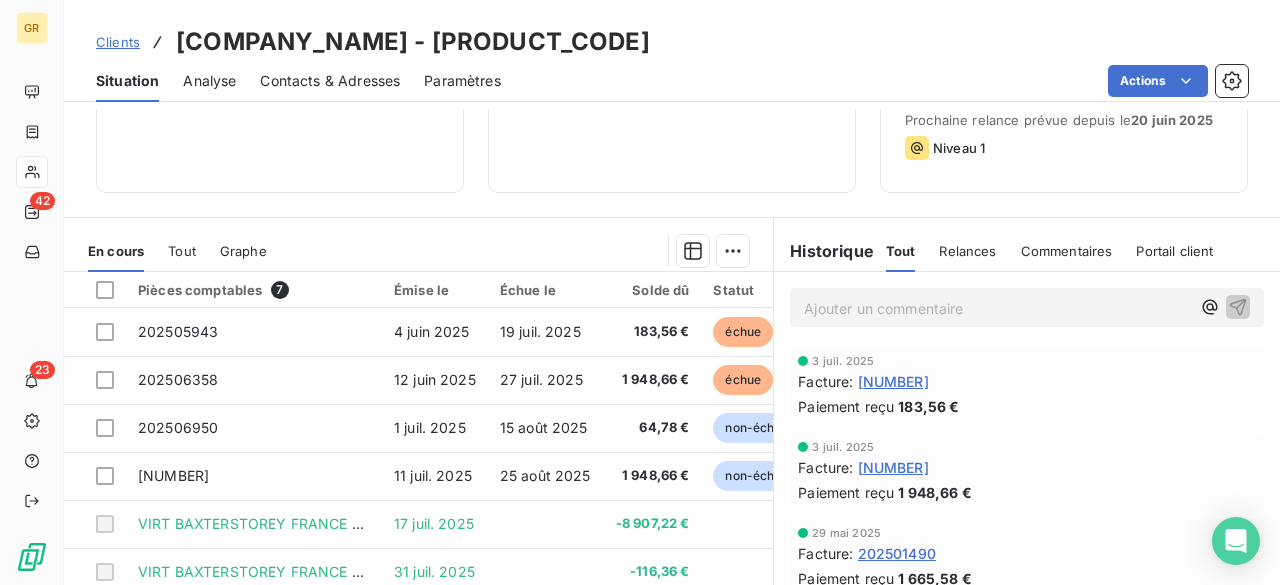 scroll, scrollTop: 341, scrollLeft: 0, axis: vertical 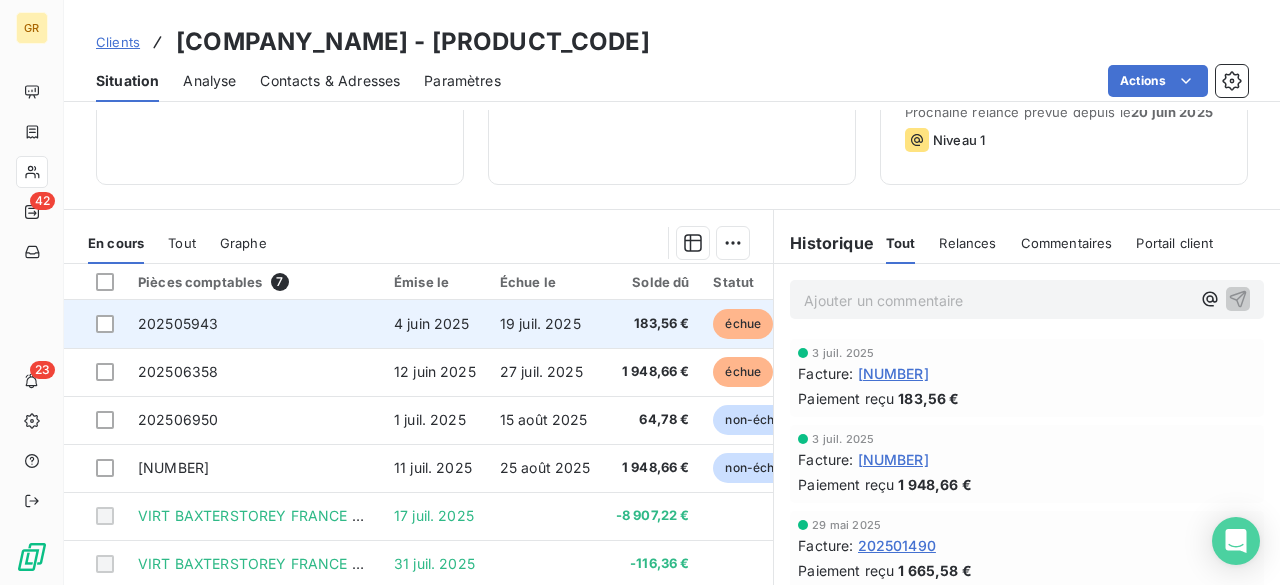 click on "4 juin 2025" at bounding box center [435, 324] 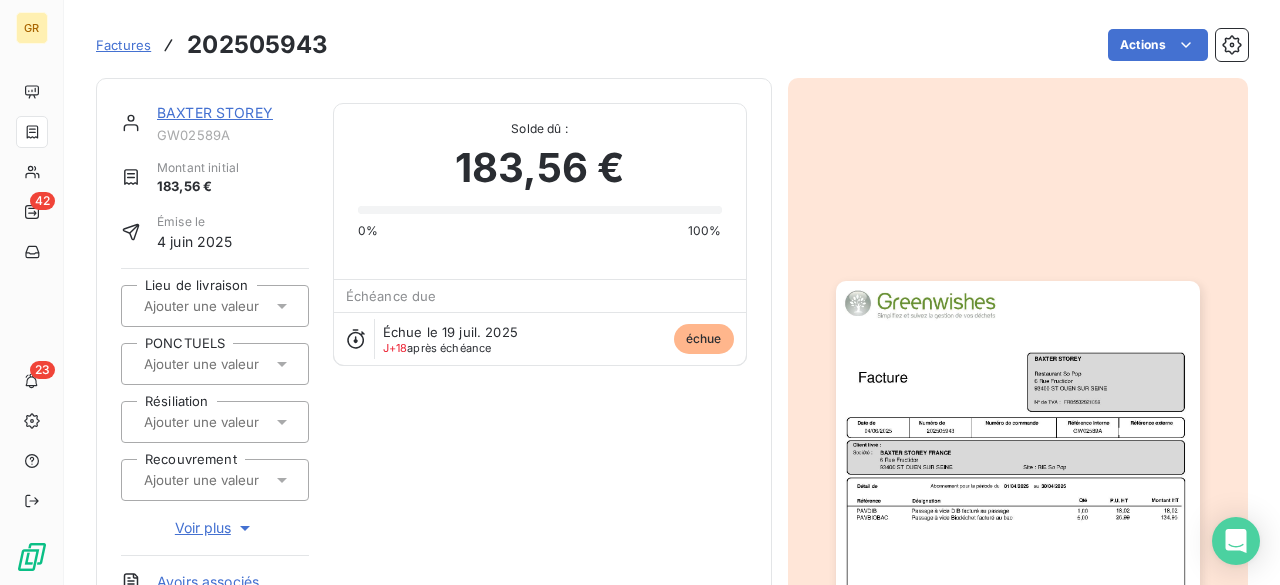 click at bounding box center [1018, 538] 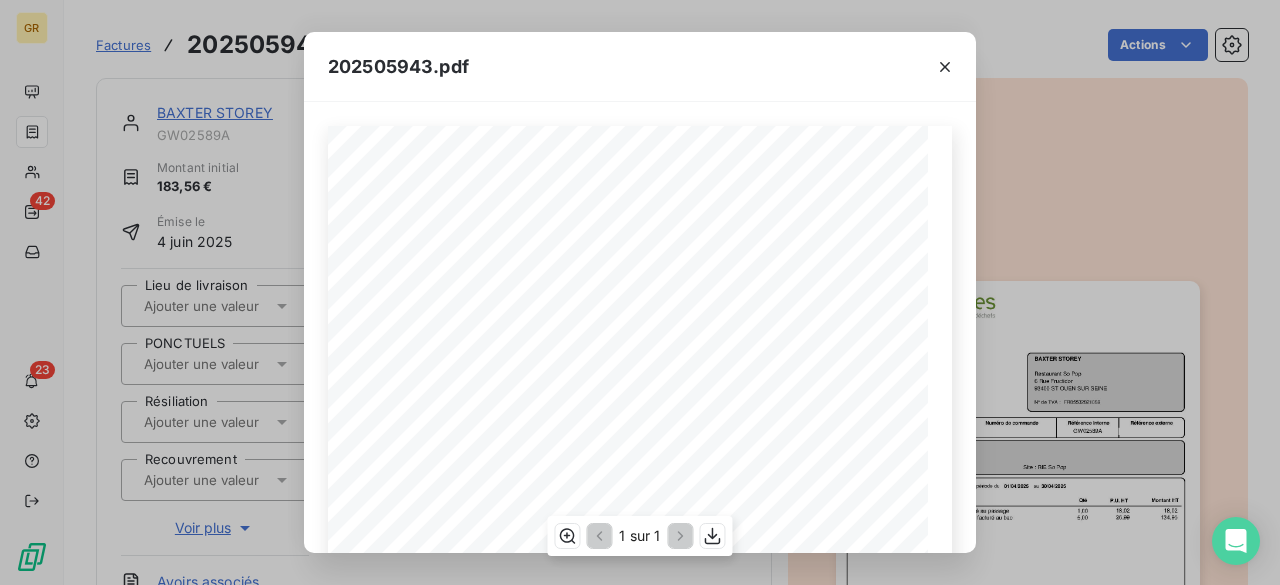 click on "04/06/2025" at bounding box center [414, 371] 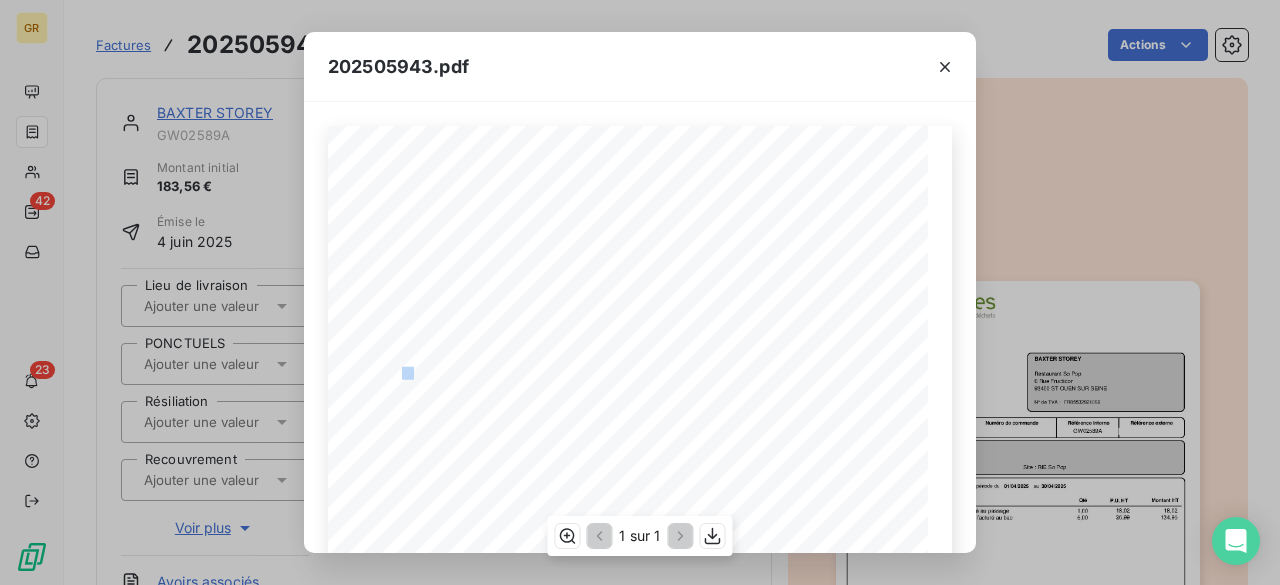 click on "04/06/2025" at bounding box center (414, 371) 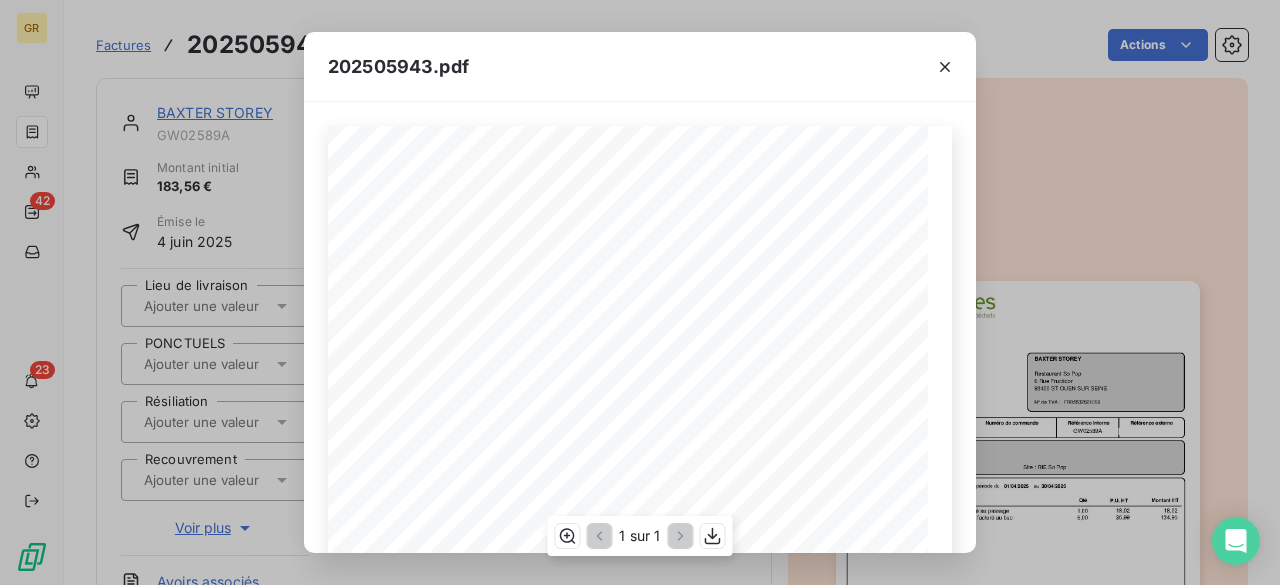 click on "202505943" at bounding box center (515, 371) 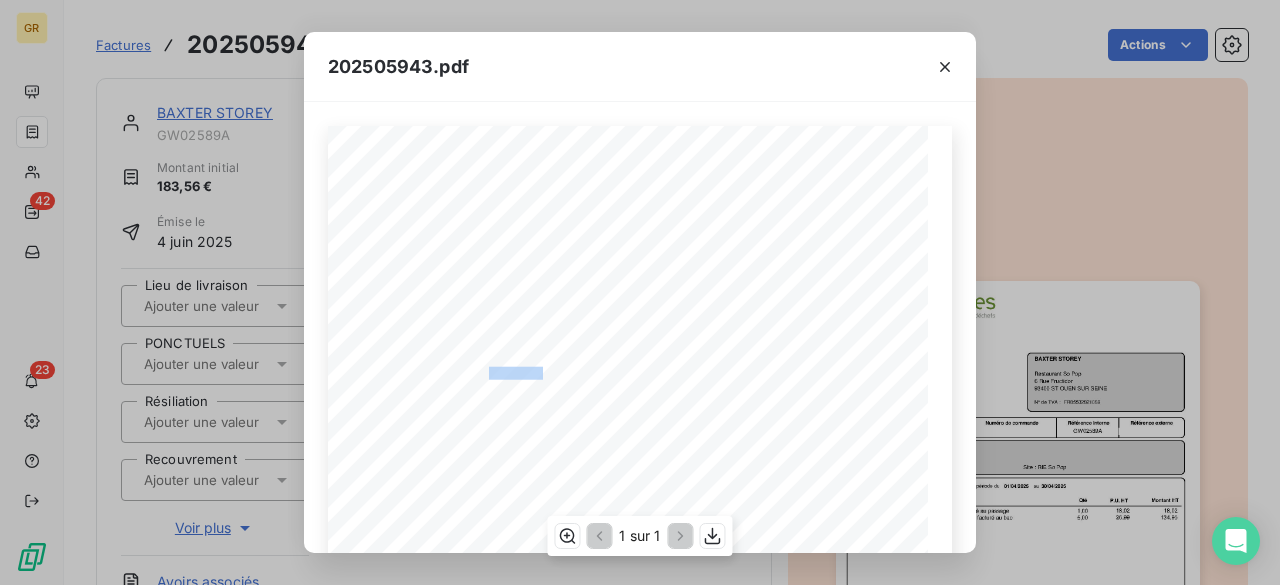 click on "202505943" at bounding box center (515, 371) 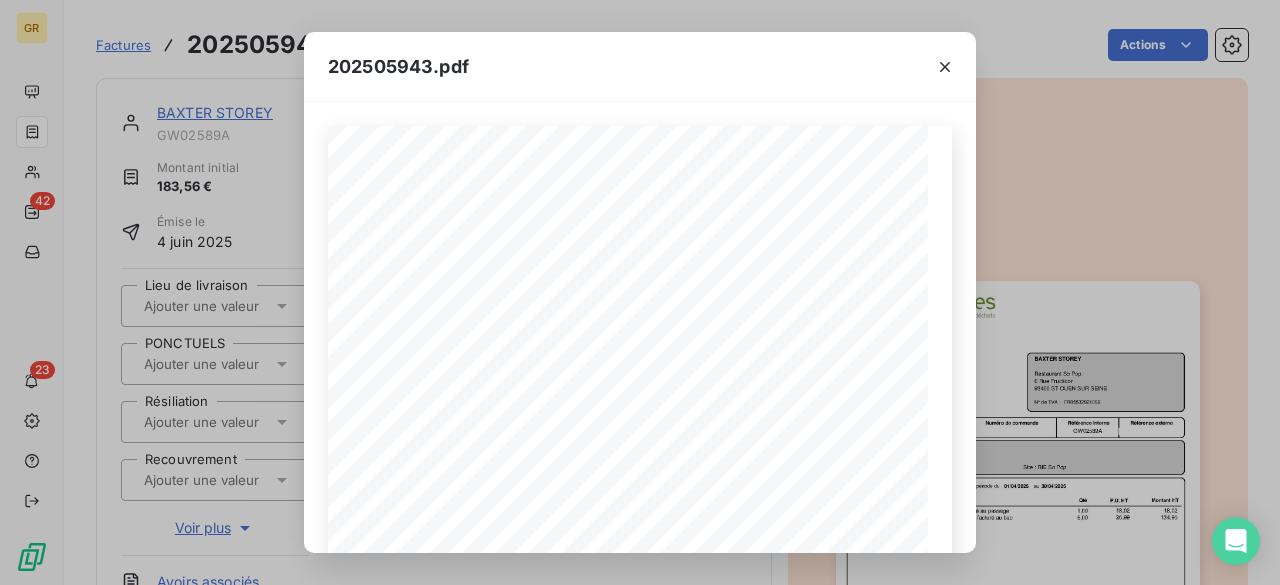 click on "202505943.pdf" at bounding box center (398, 66) 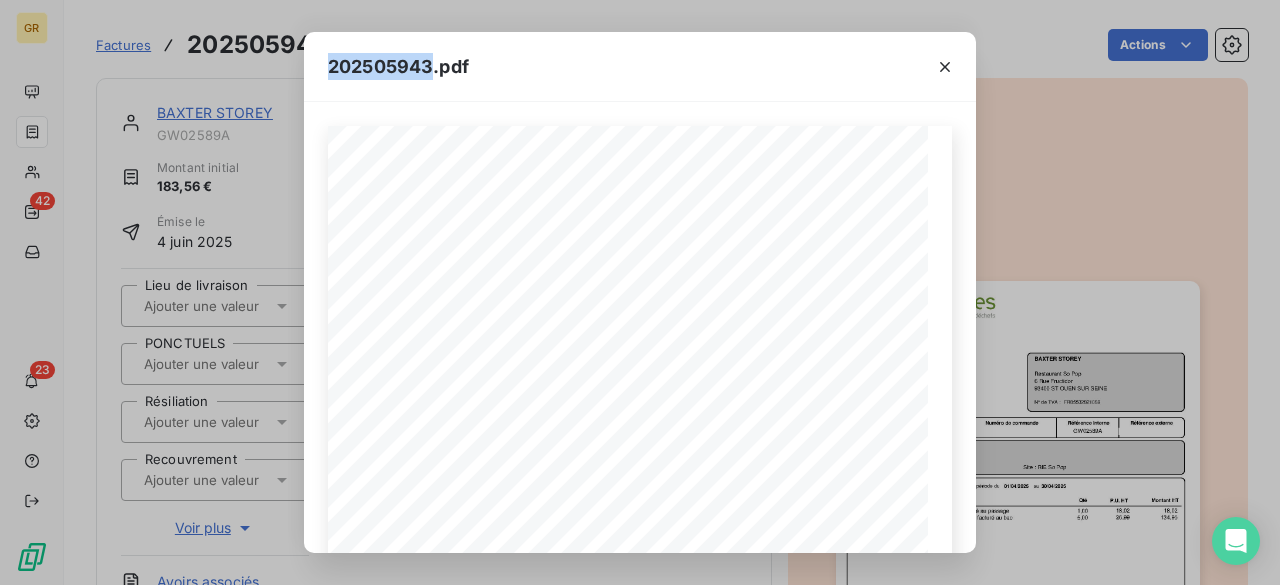 click on "202505943.pdf" at bounding box center [398, 66] 